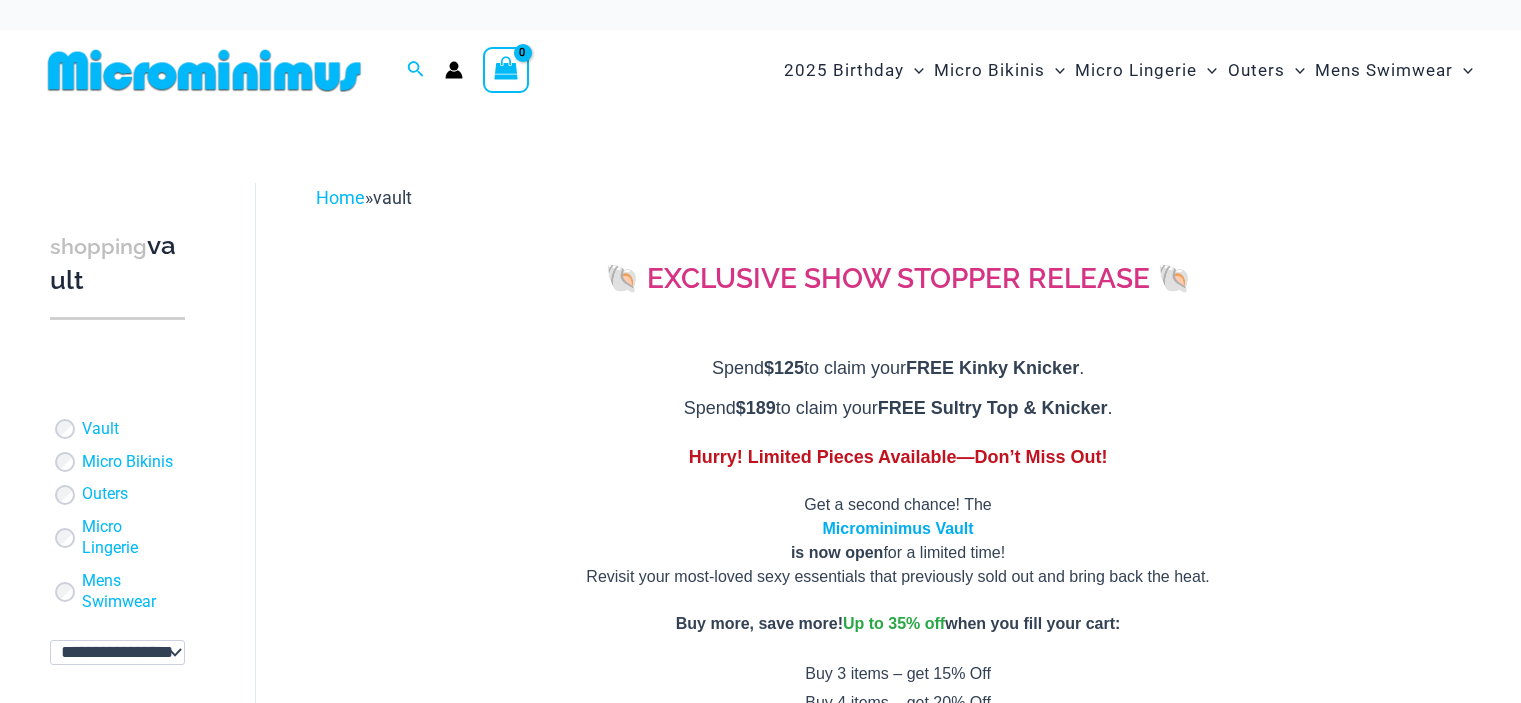 scroll, scrollTop: 0, scrollLeft: 0, axis: both 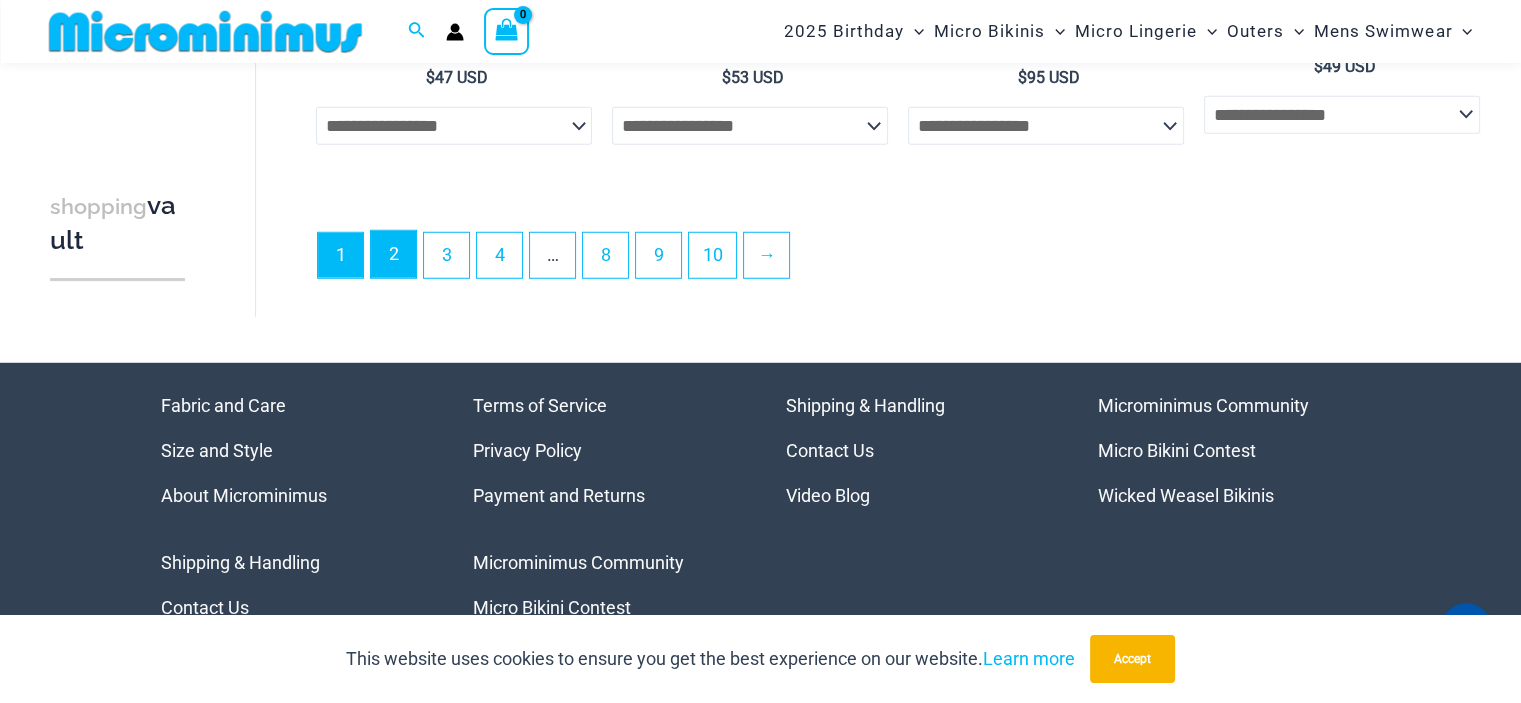 click on "2" at bounding box center (393, 254) 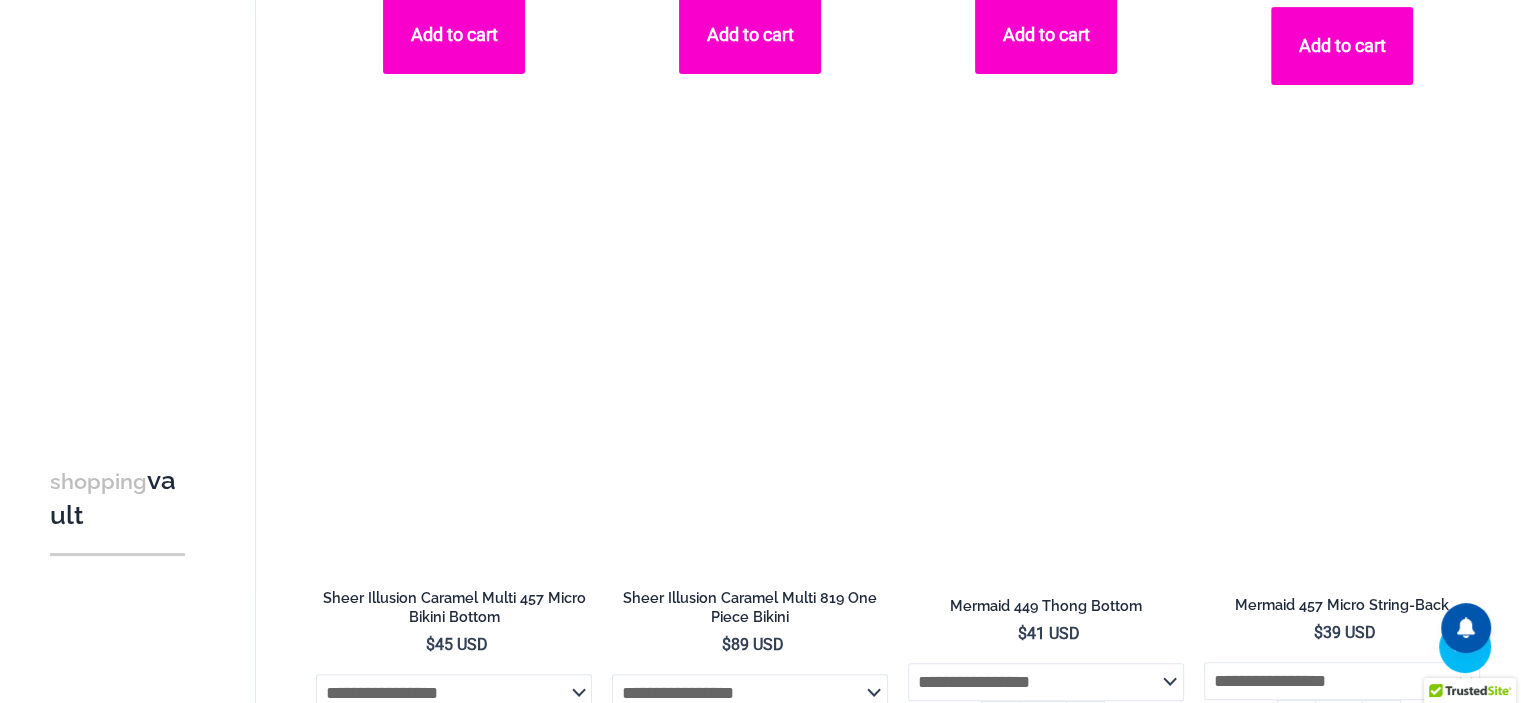 scroll, scrollTop: 900, scrollLeft: 0, axis: vertical 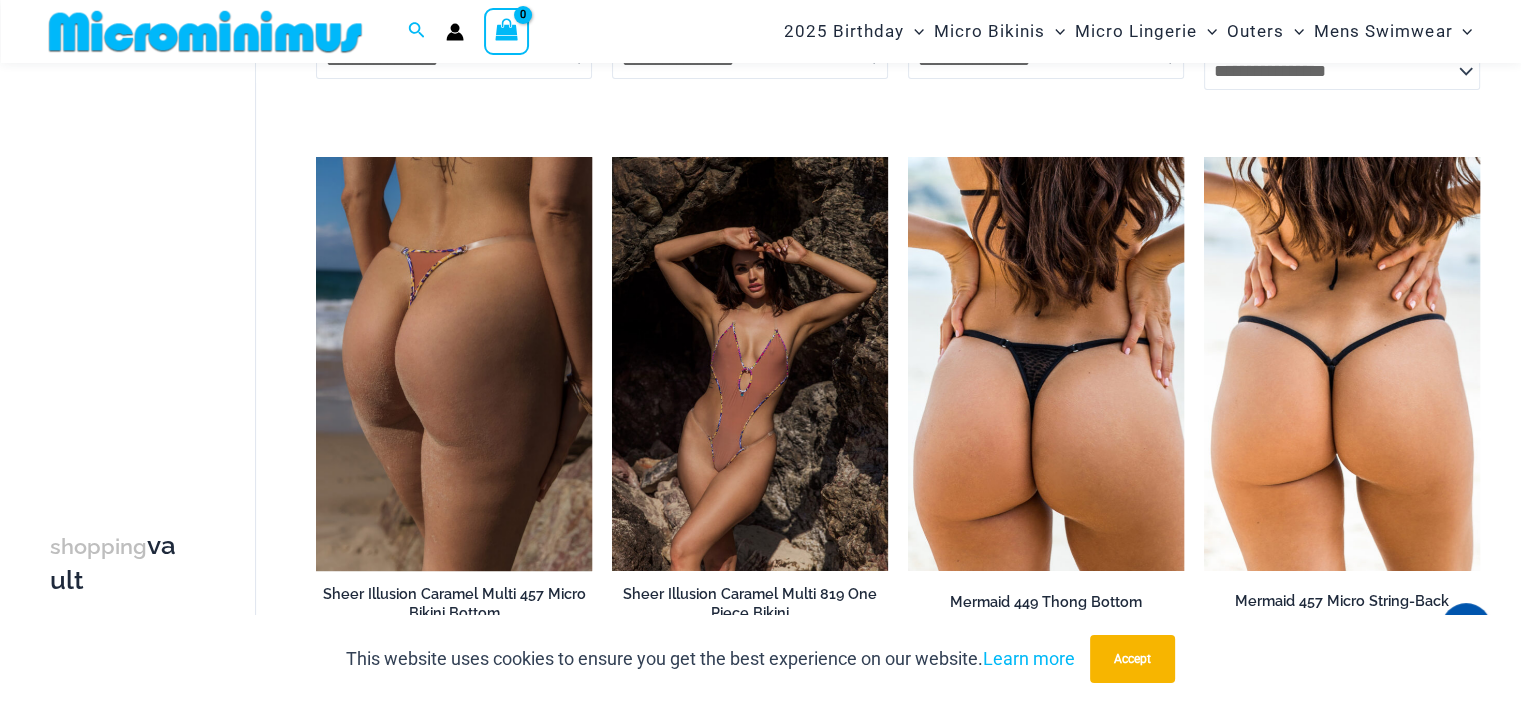 click at bounding box center [454, 364] 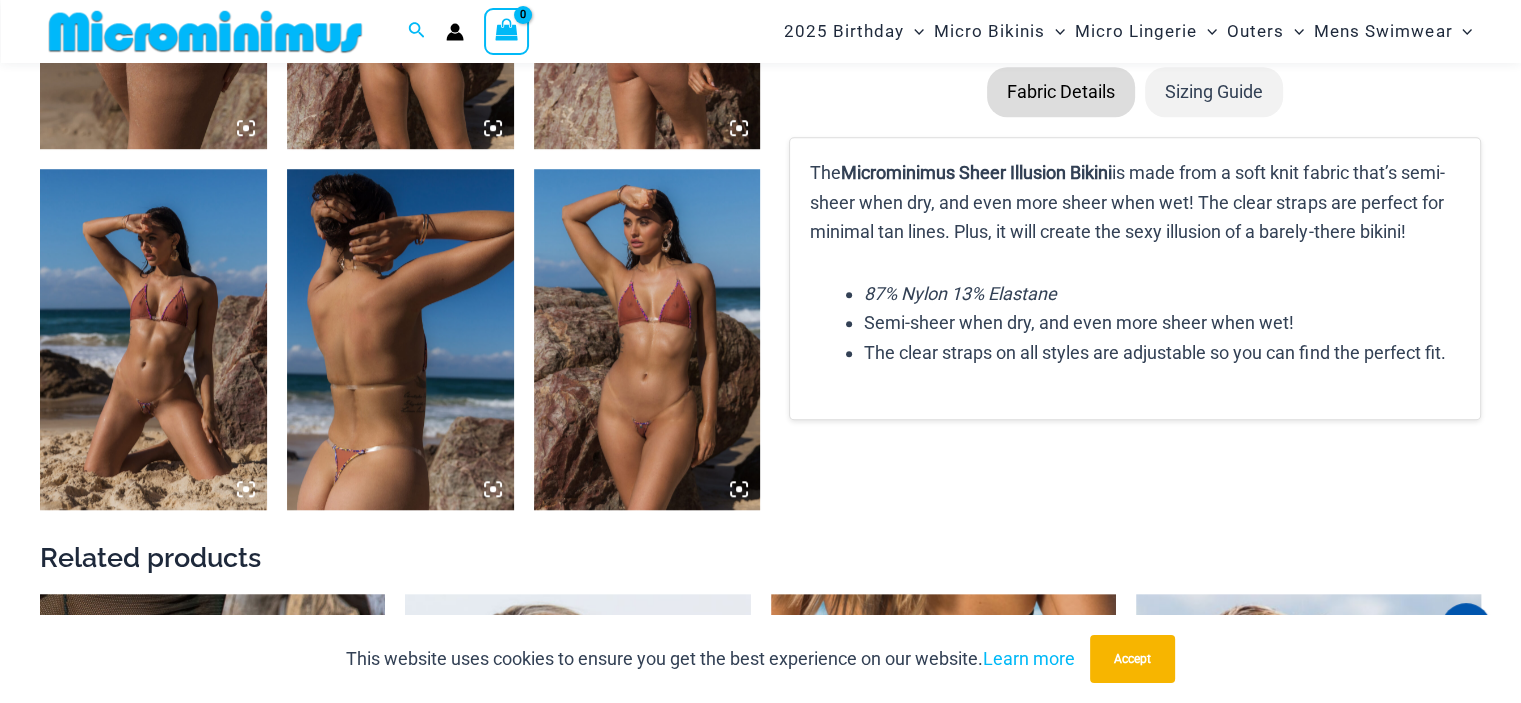 scroll, scrollTop: 1467, scrollLeft: 0, axis: vertical 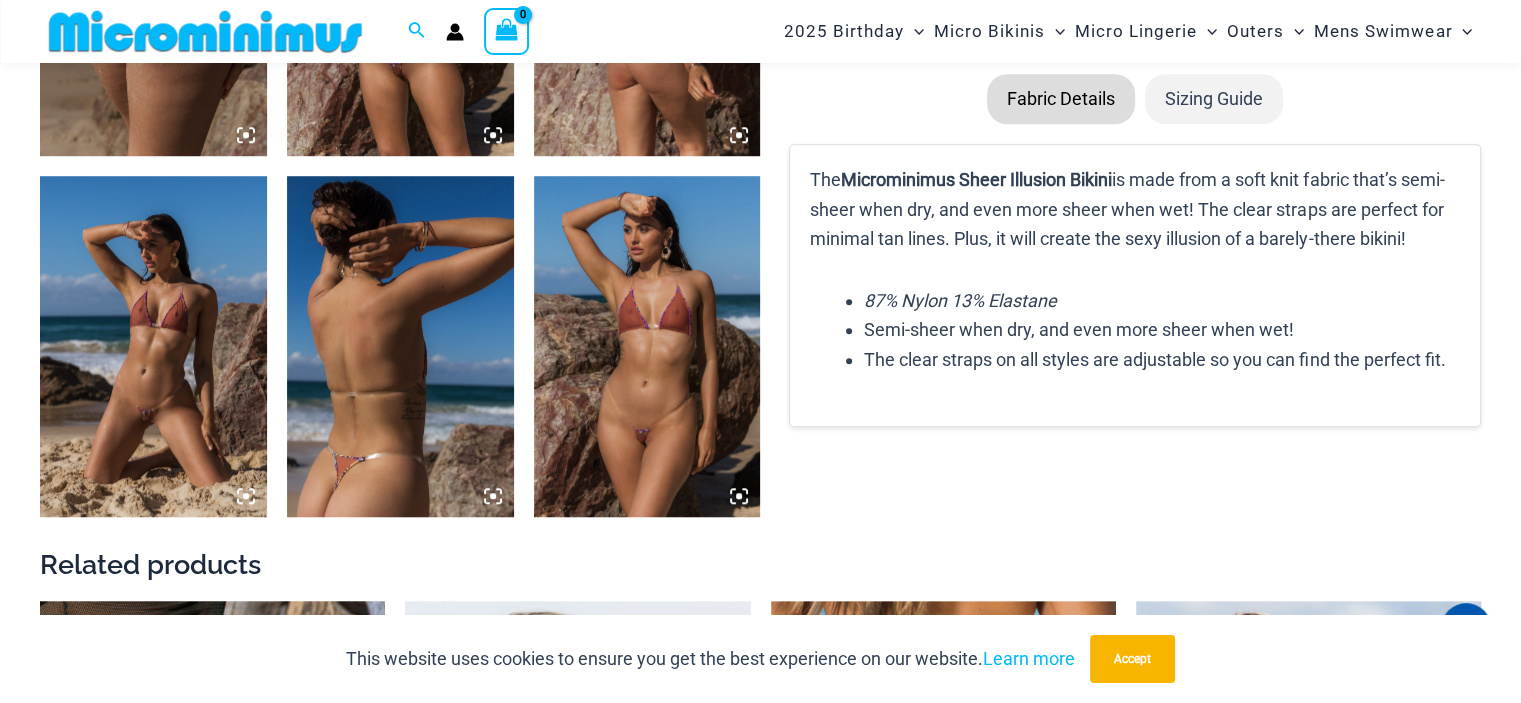 click at bounding box center (647, 346) 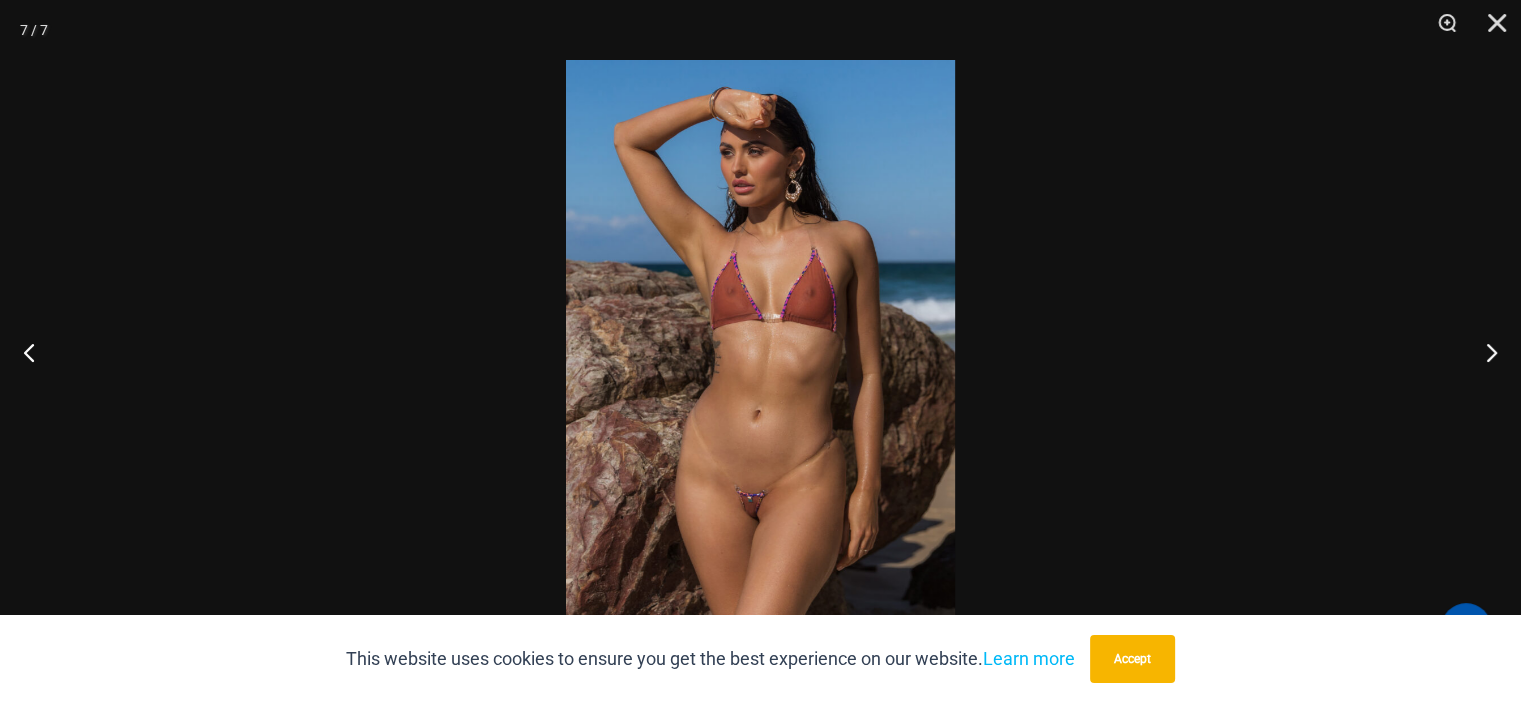 click at bounding box center (760, 351) 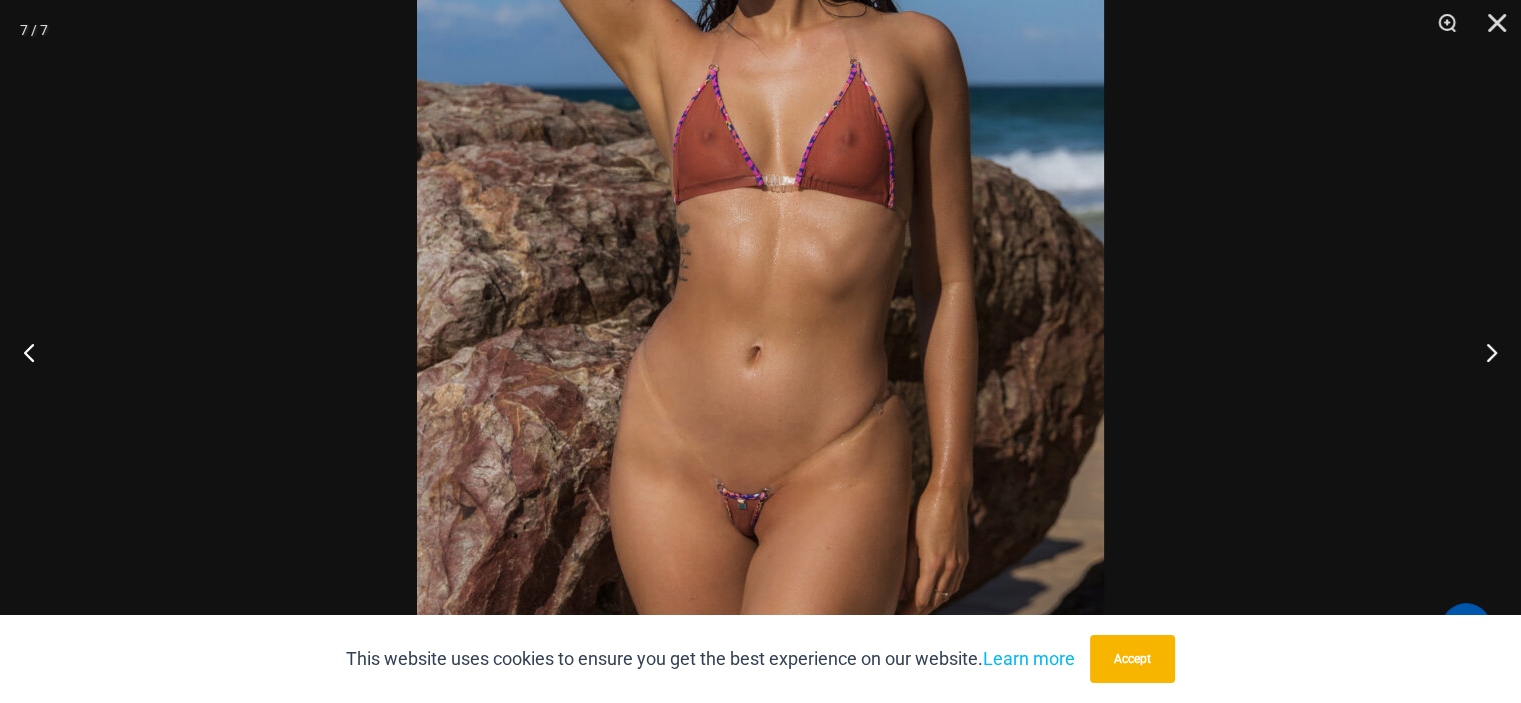 click at bounding box center (760, 243) 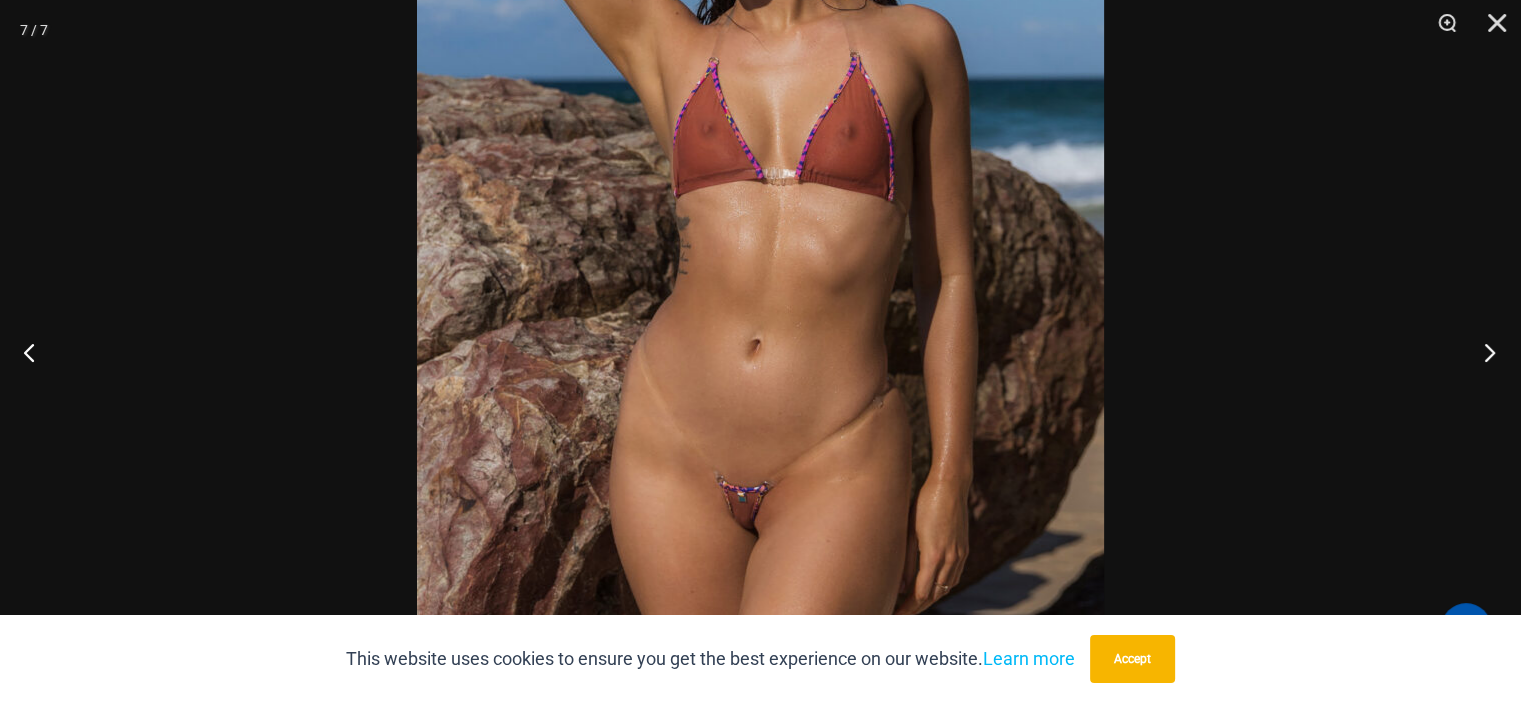 click at bounding box center (1483, 352) 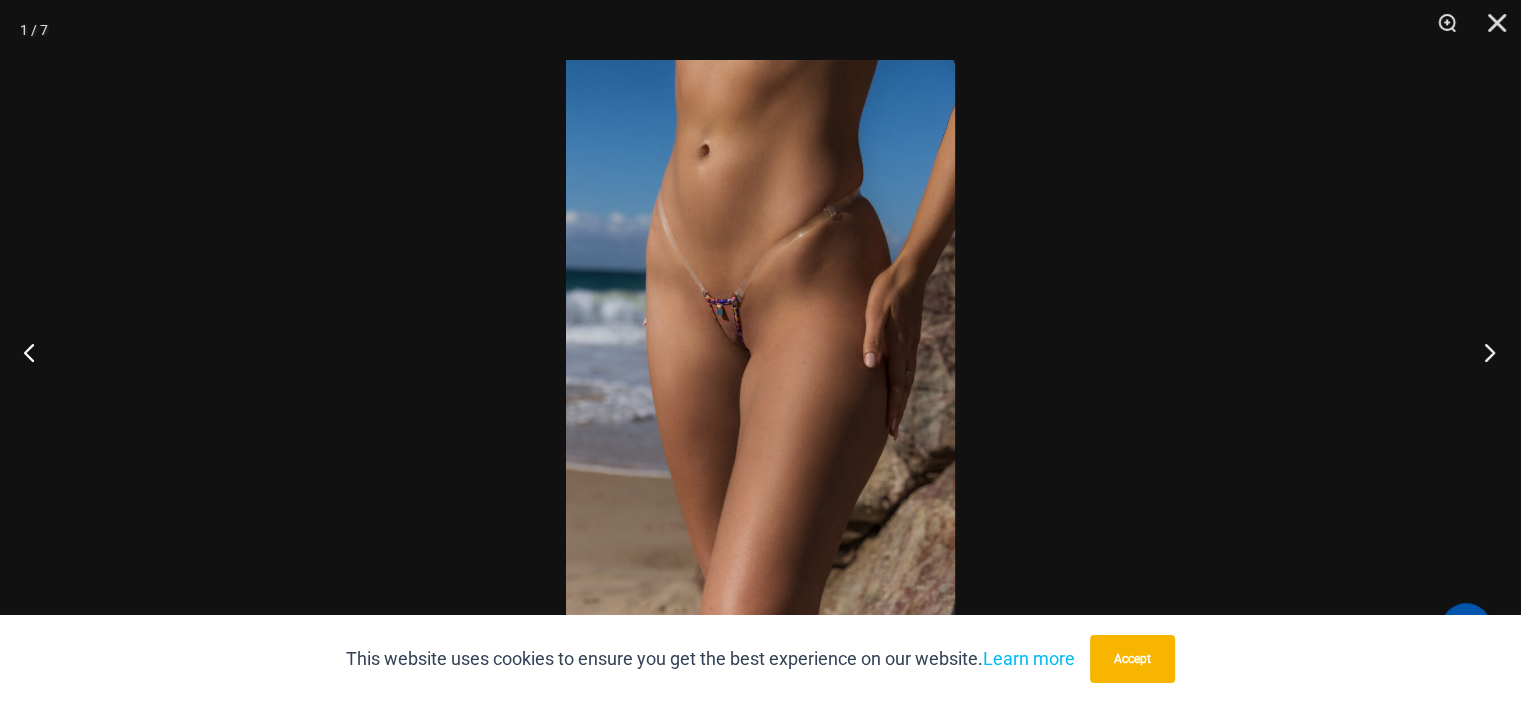 click at bounding box center (1483, 352) 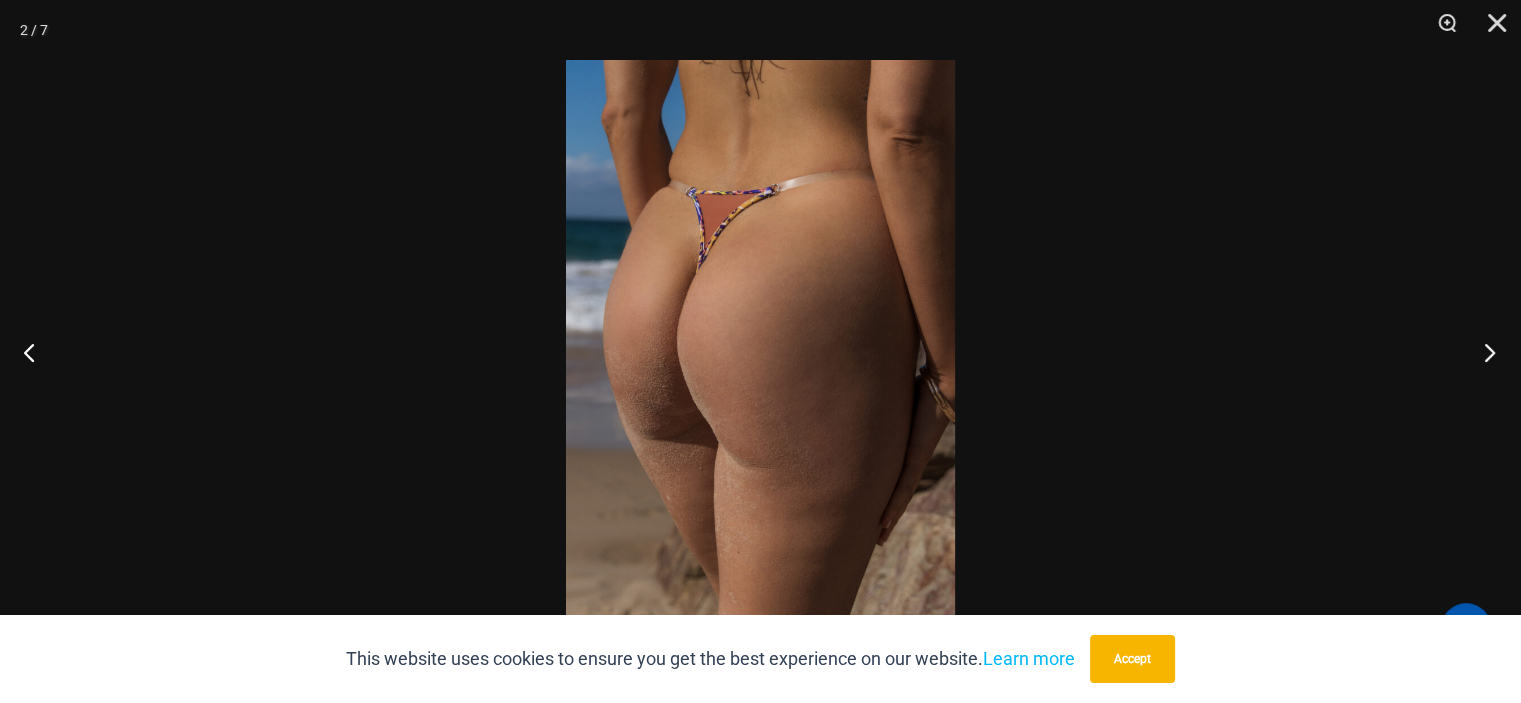 click at bounding box center (1483, 352) 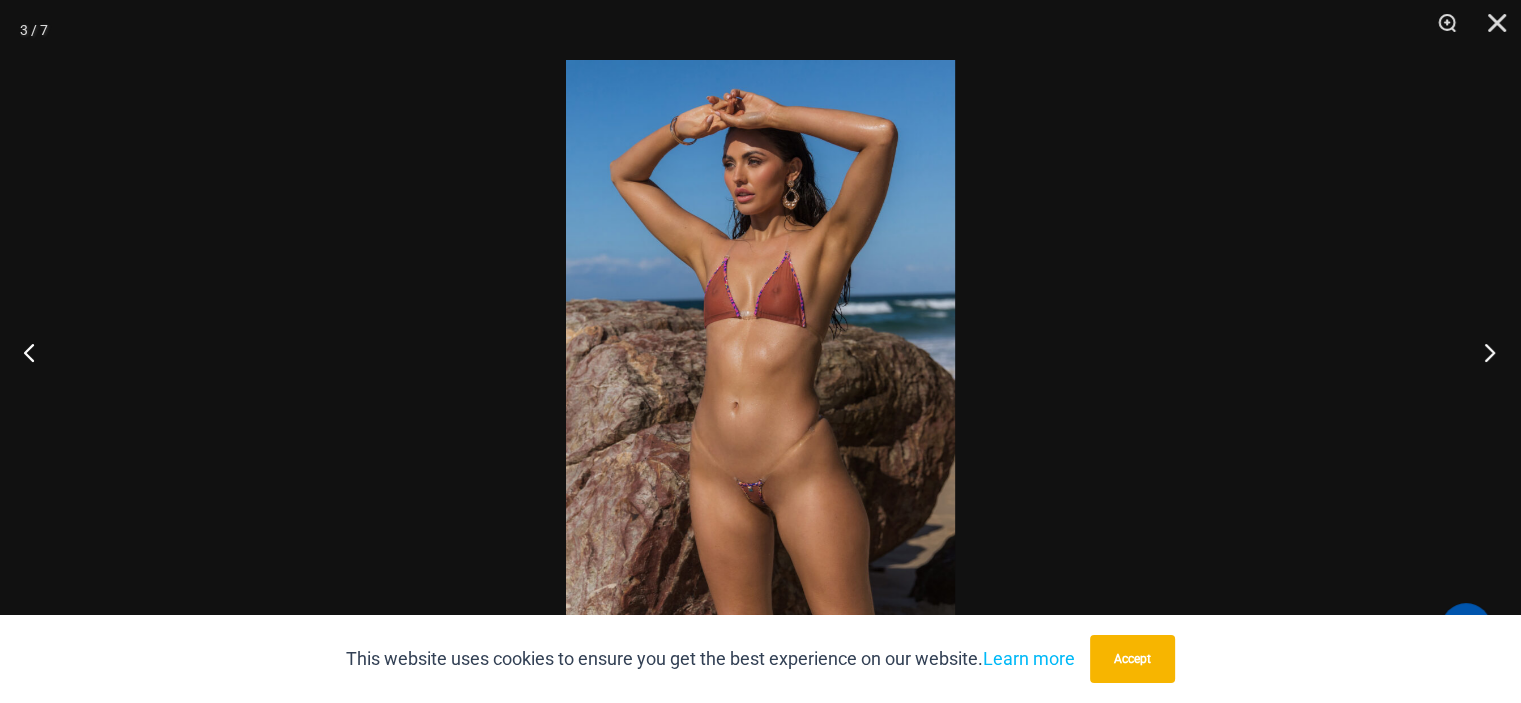 click at bounding box center [1483, 352] 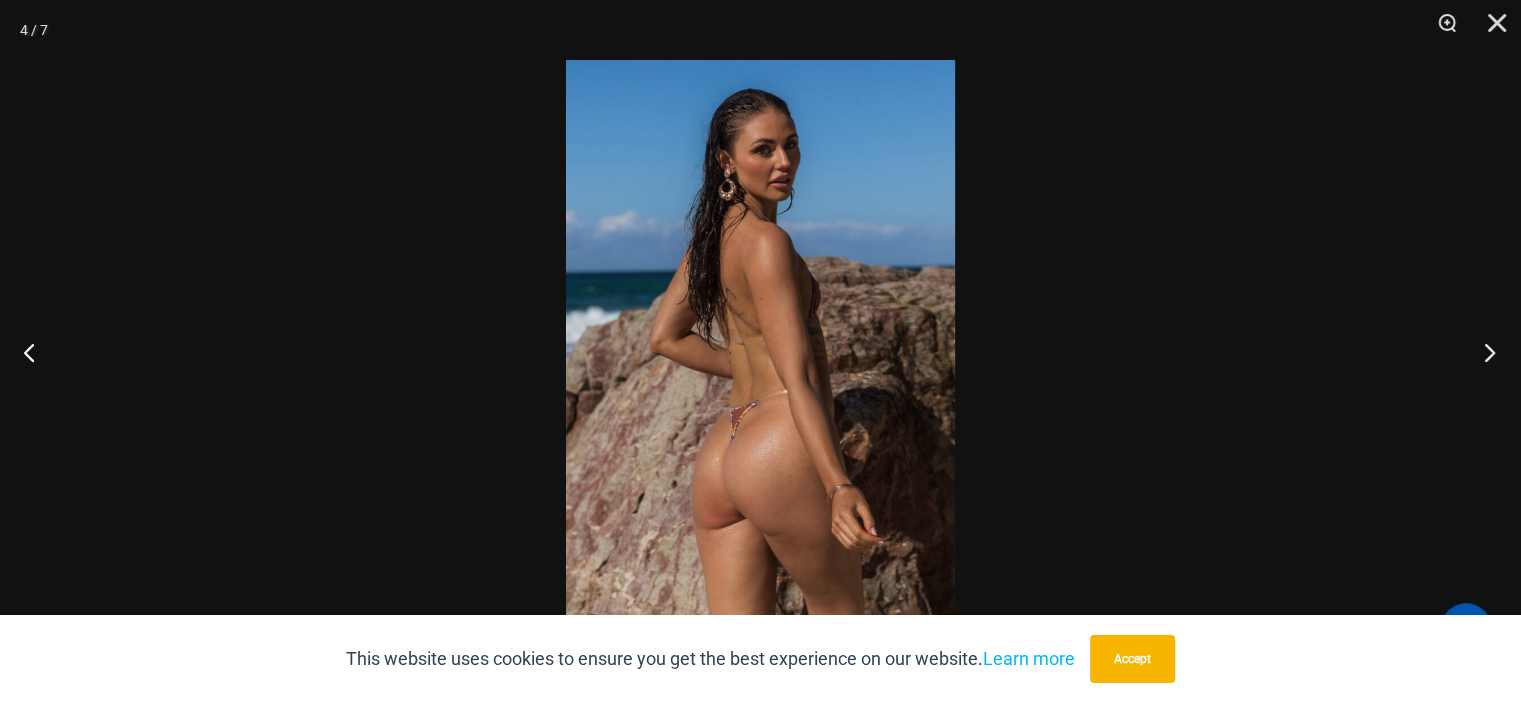 click at bounding box center (1483, 352) 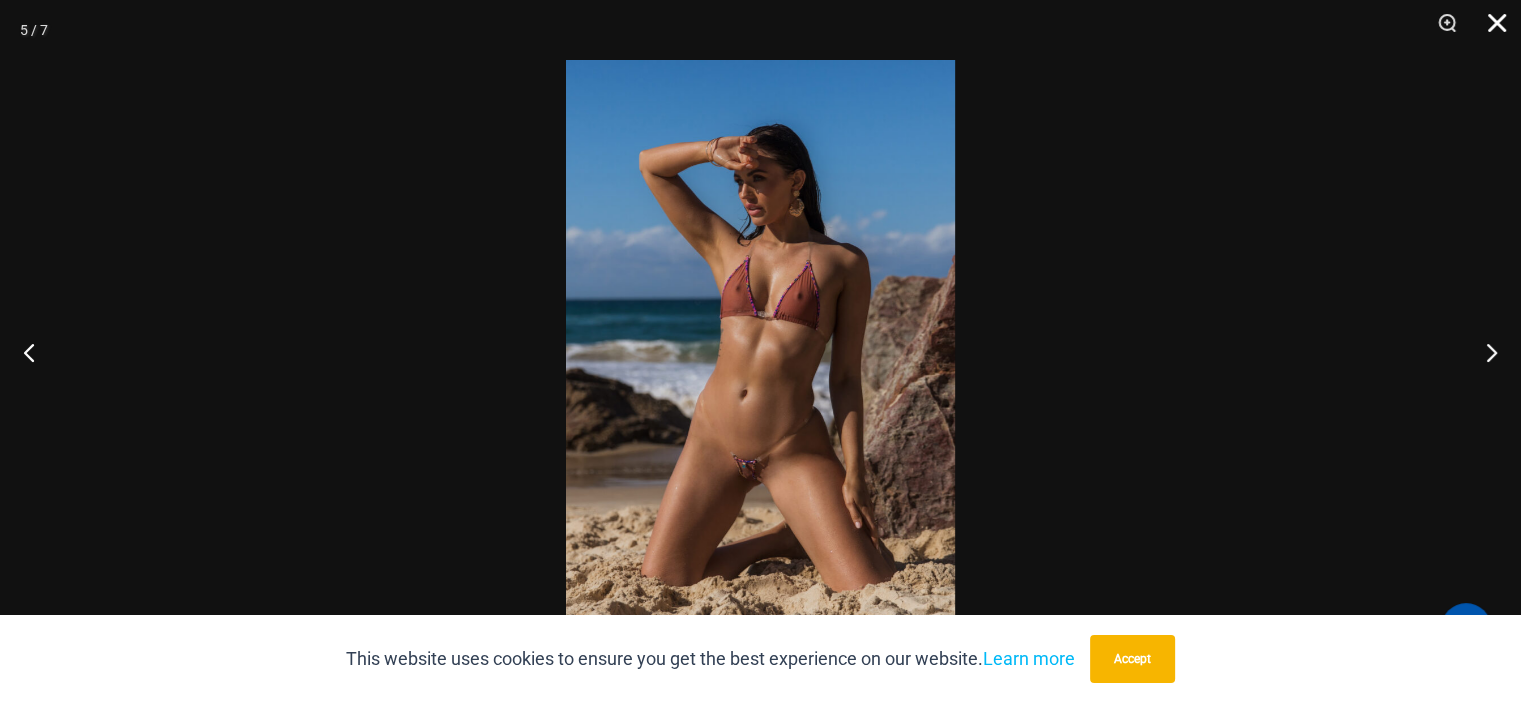 click at bounding box center [1490, 30] 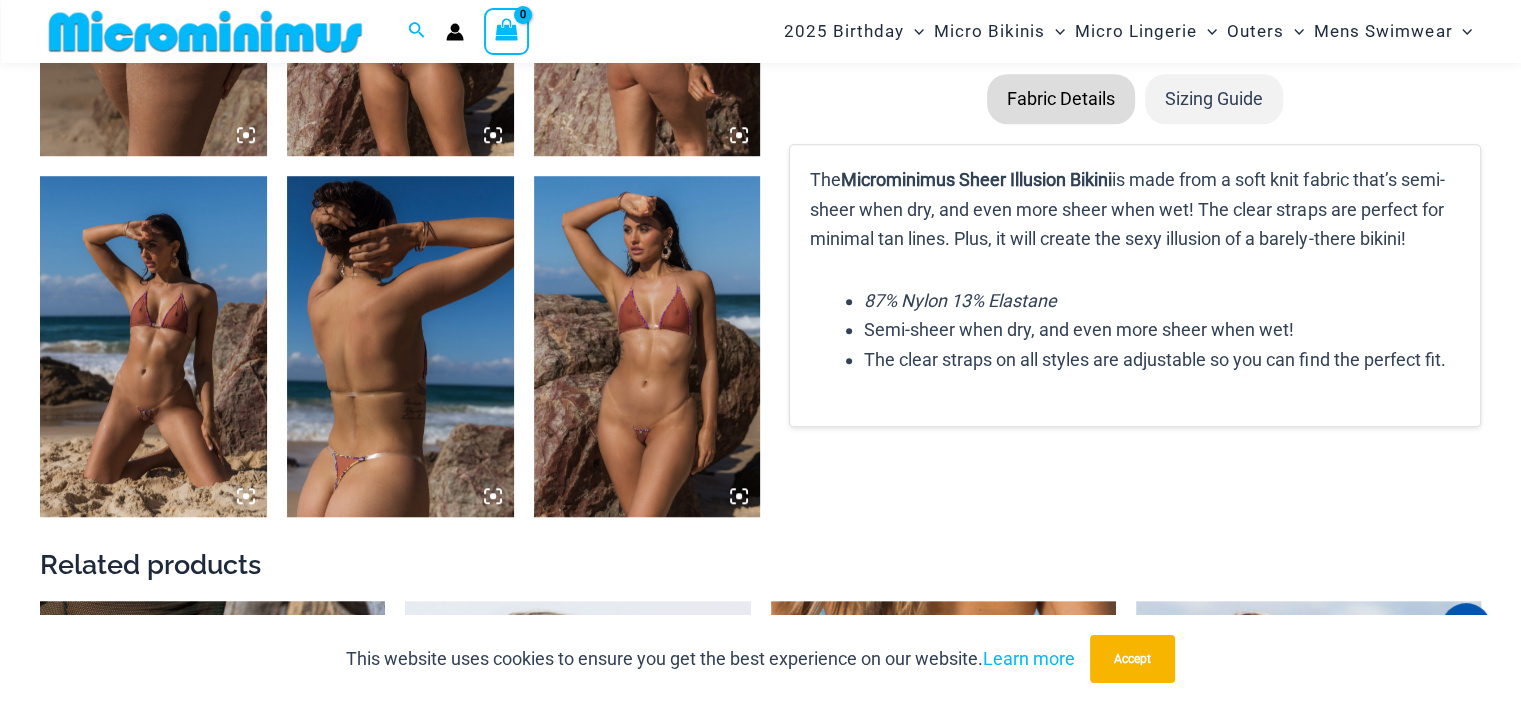 click at bounding box center (153, 346) 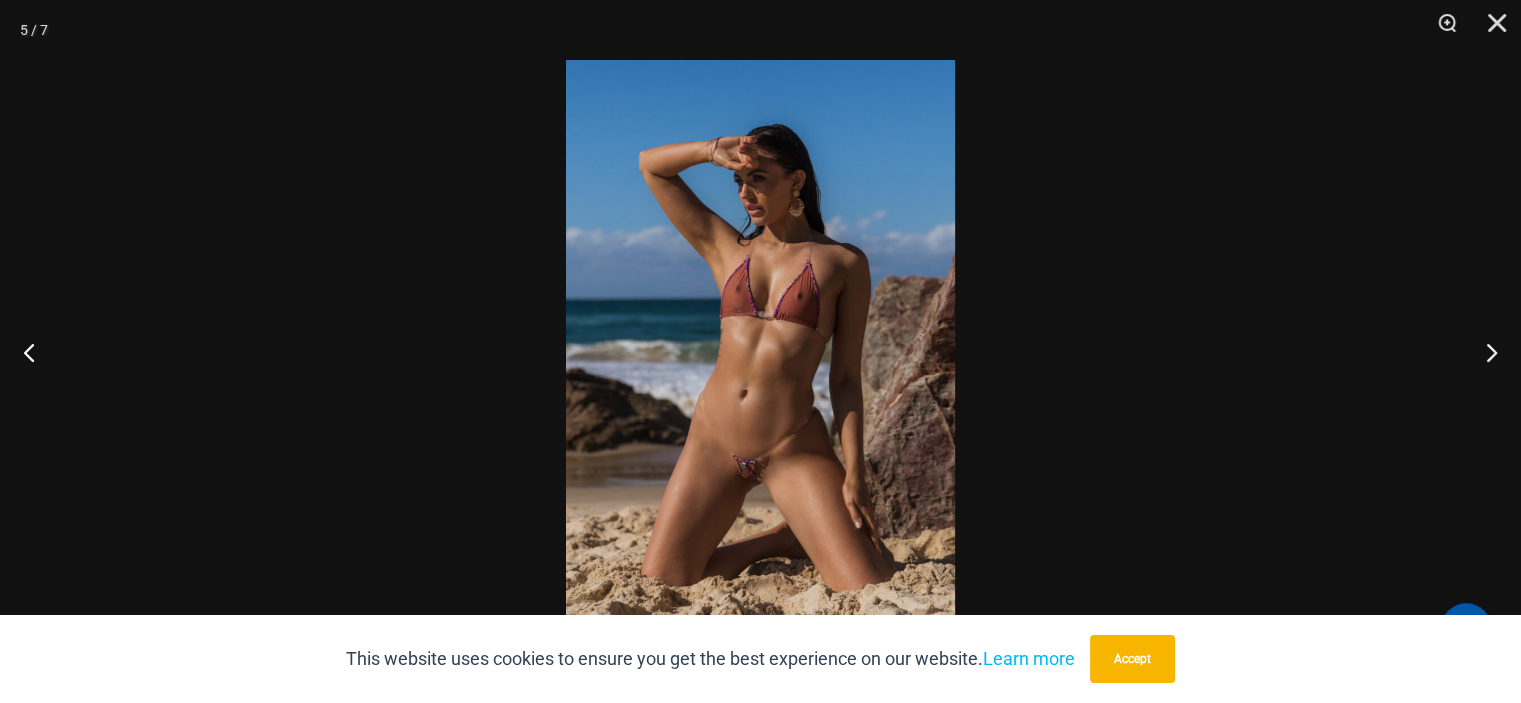 click at bounding box center (760, 351) 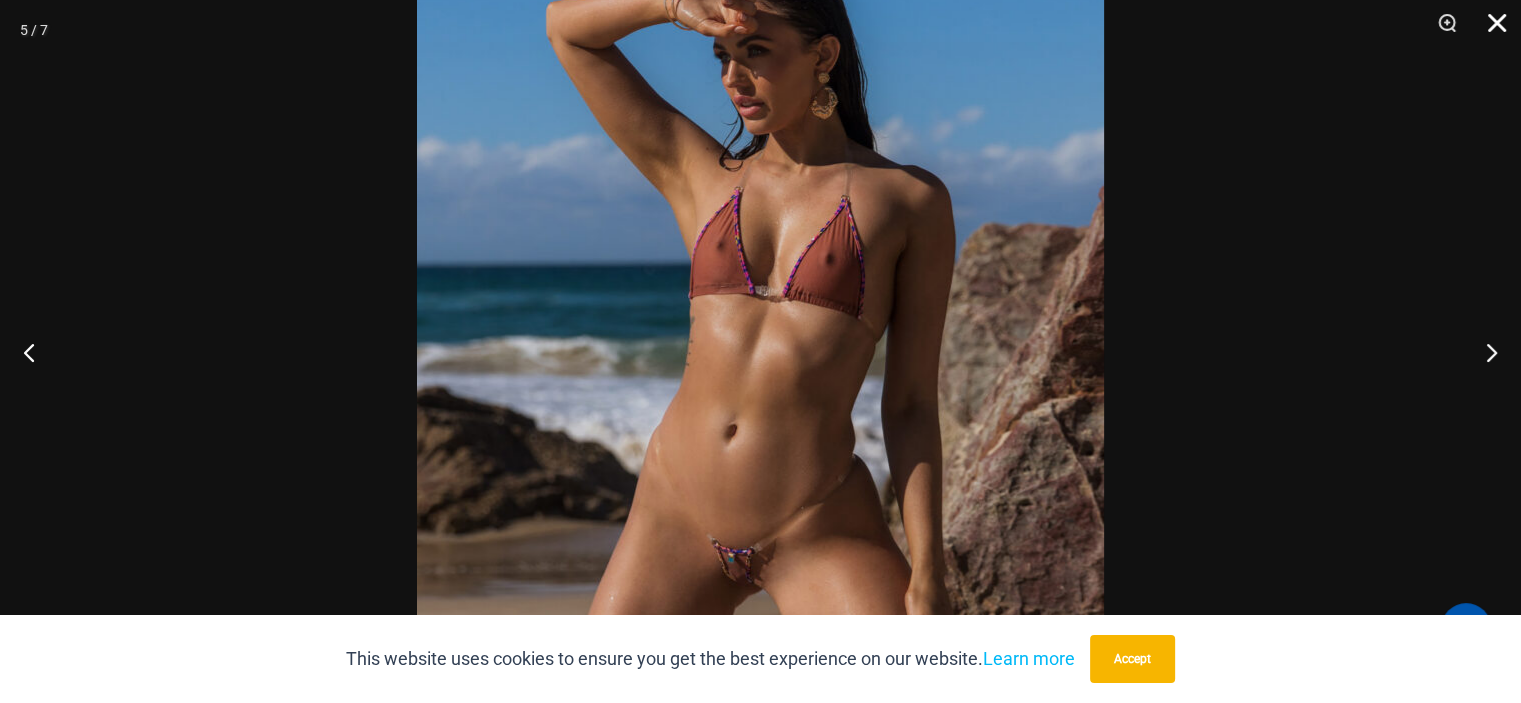 click at bounding box center (1490, 30) 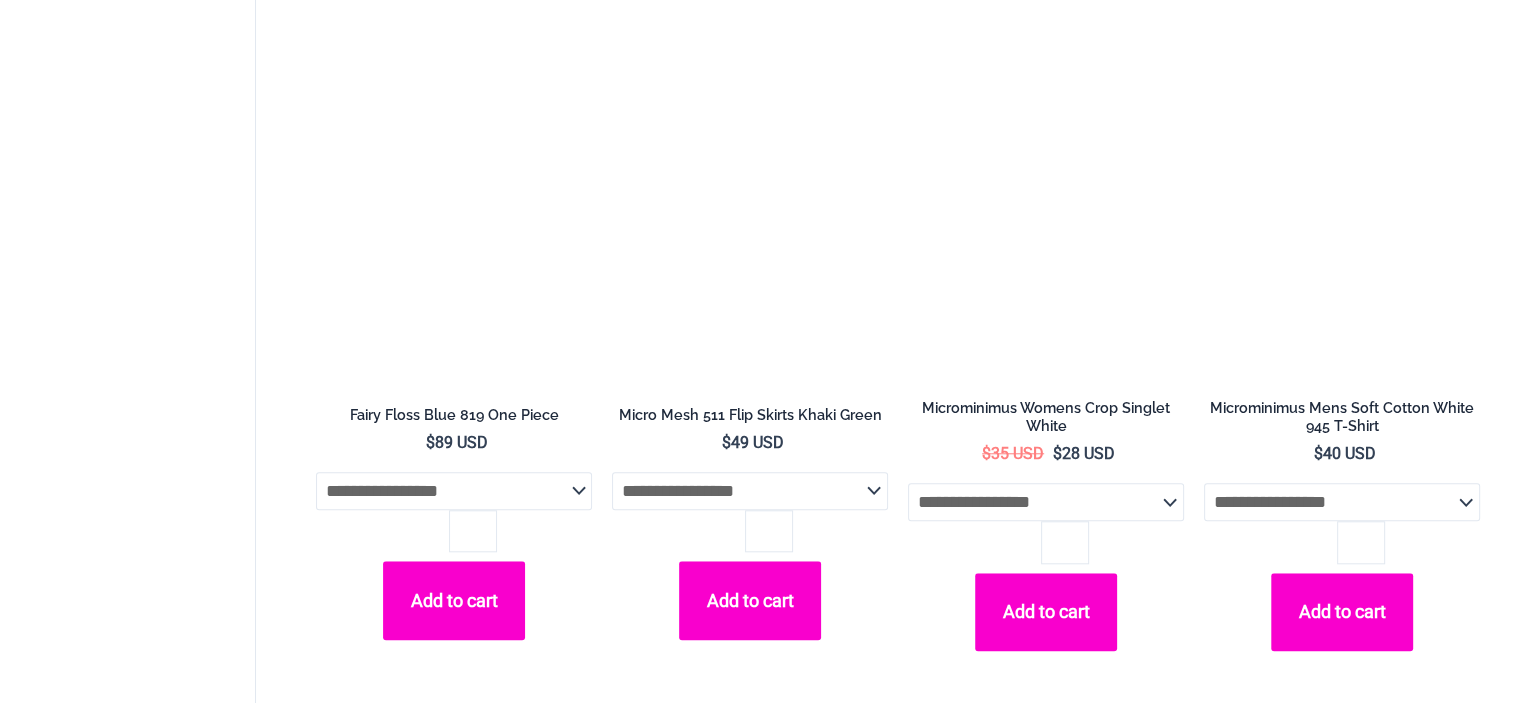 scroll, scrollTop: 1728, scrollLeft: 0, axis: vertical 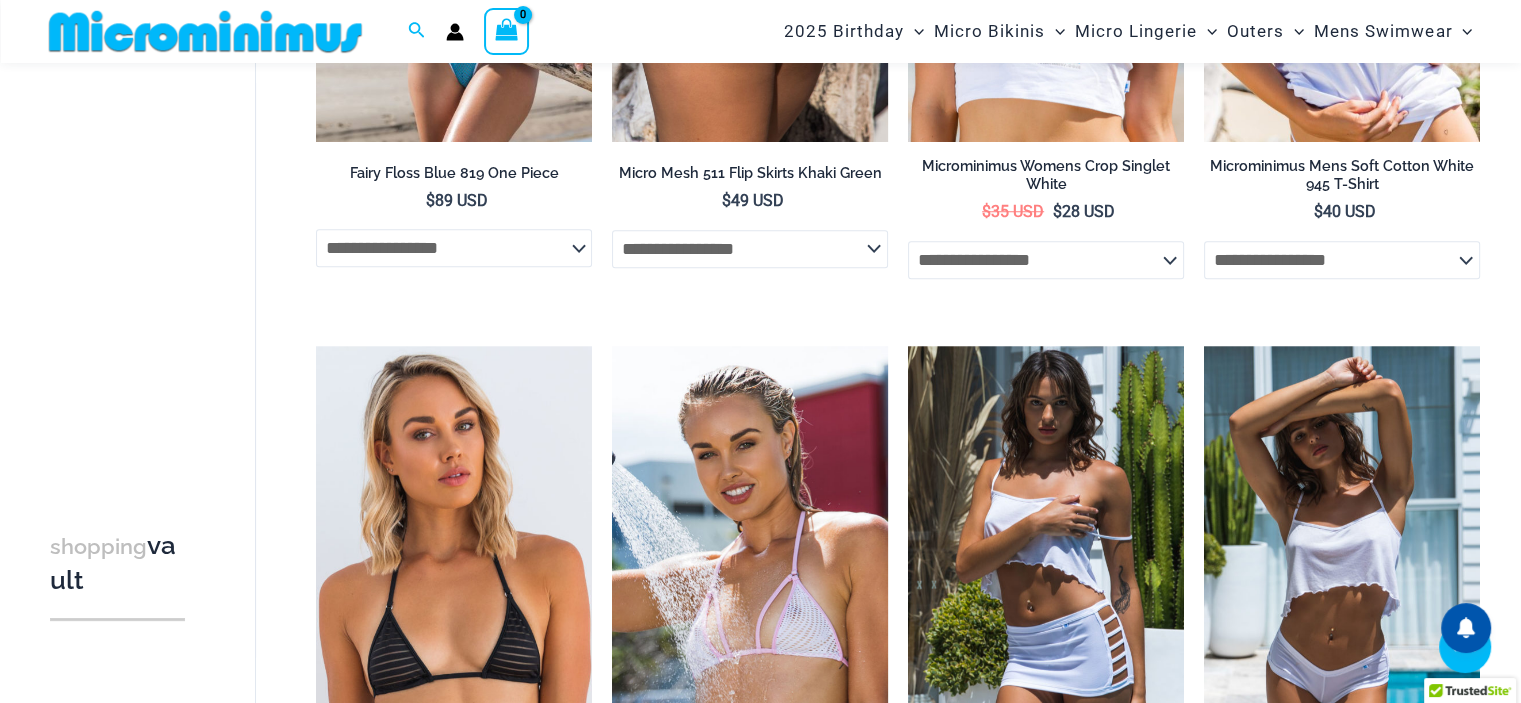 click at bounding box center (750, -682) 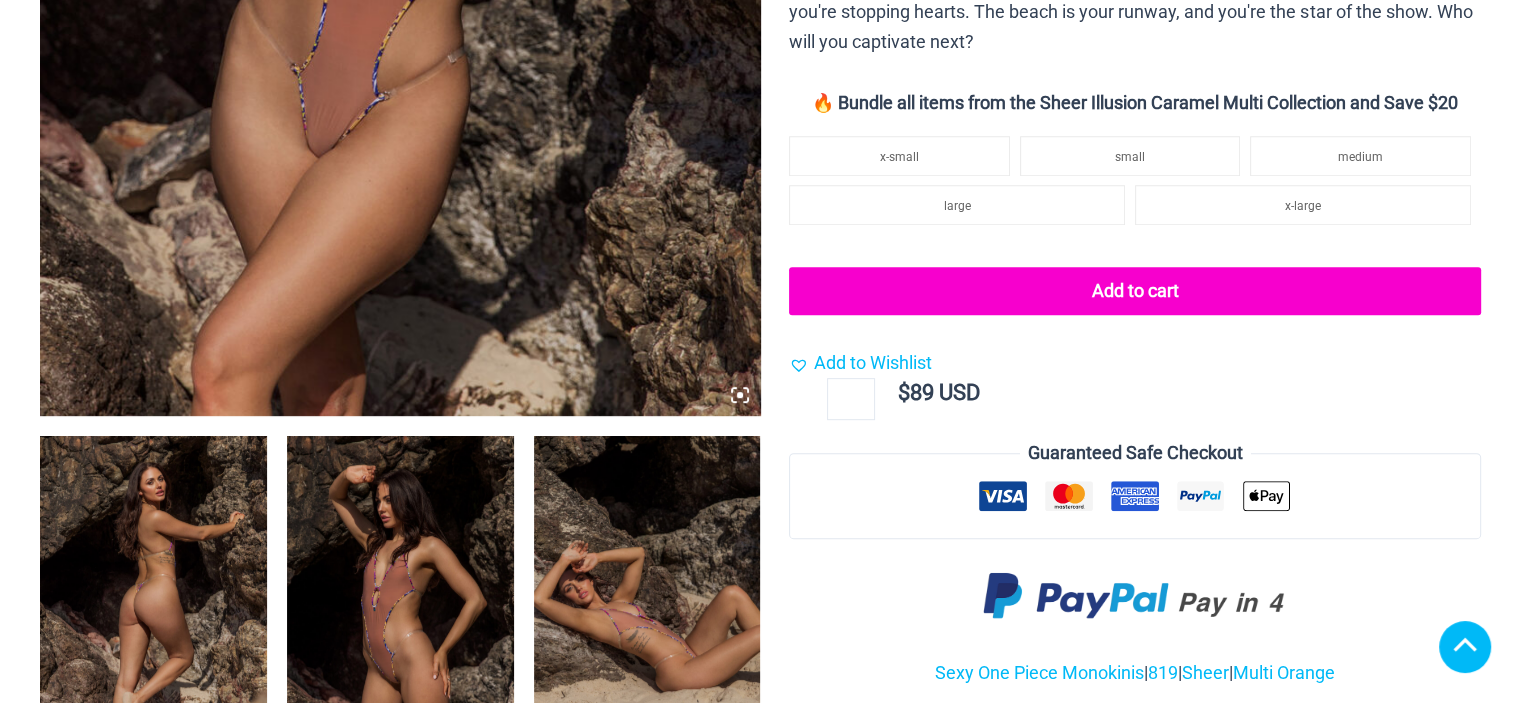scroll, scrollTop: 1096, scrollLeft: 0, axis: vertical 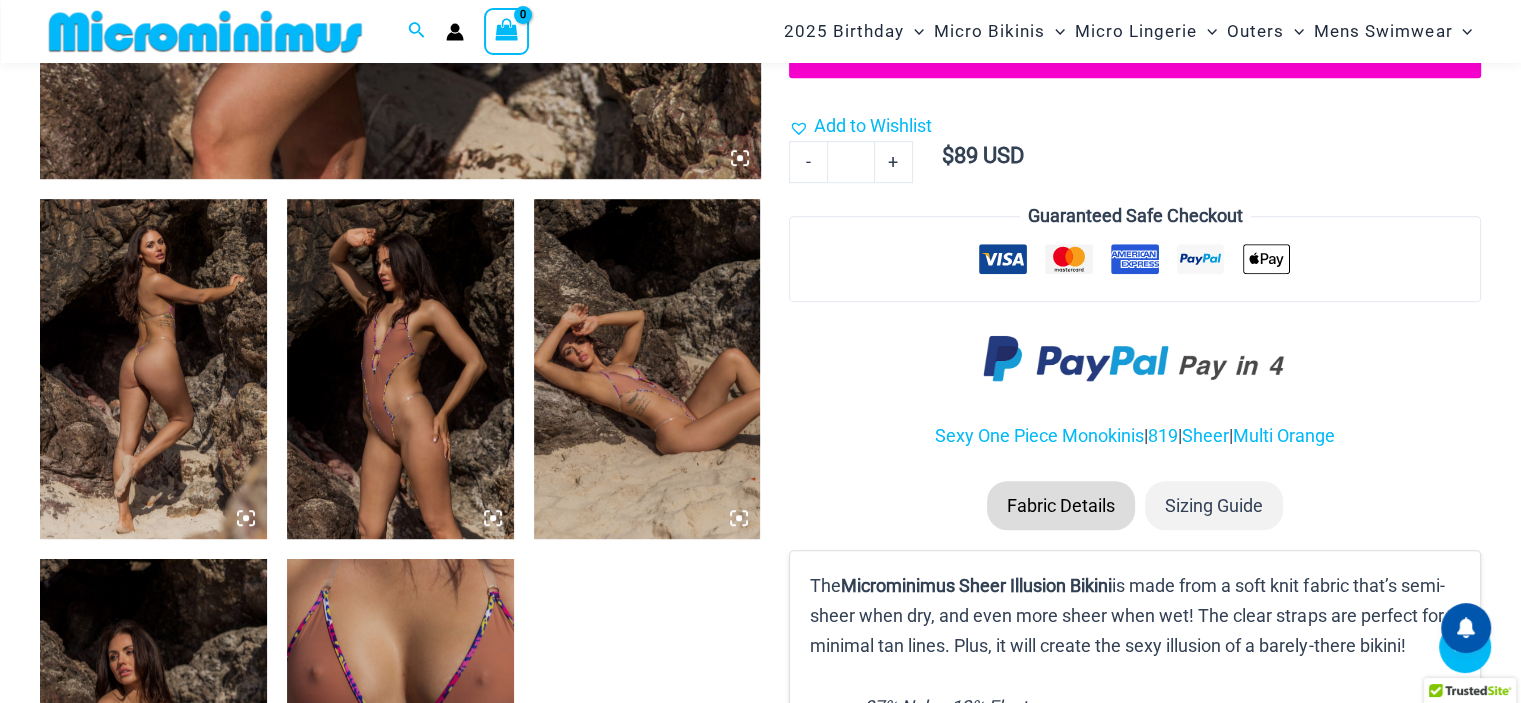 click at bounding box center (153, 369) 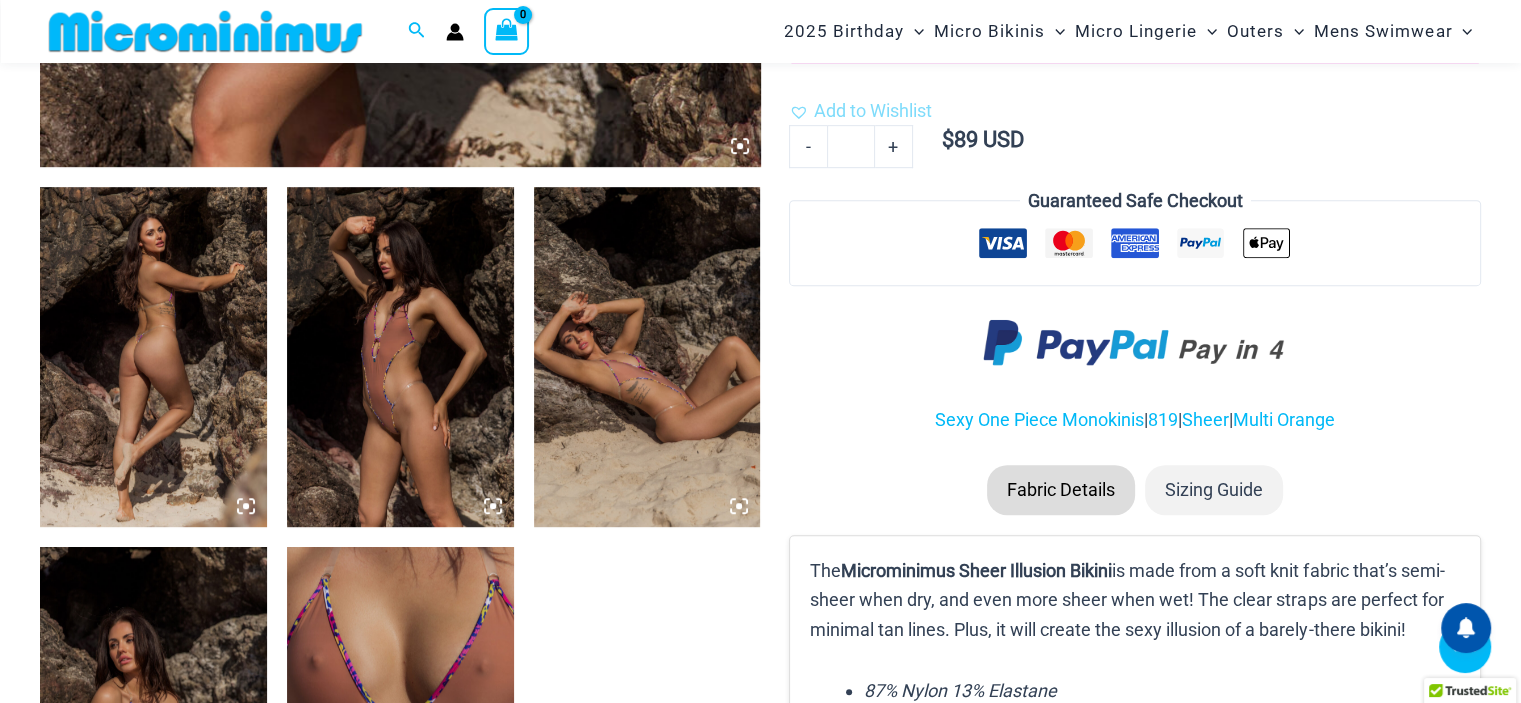 click at bounding box center [153, 357] 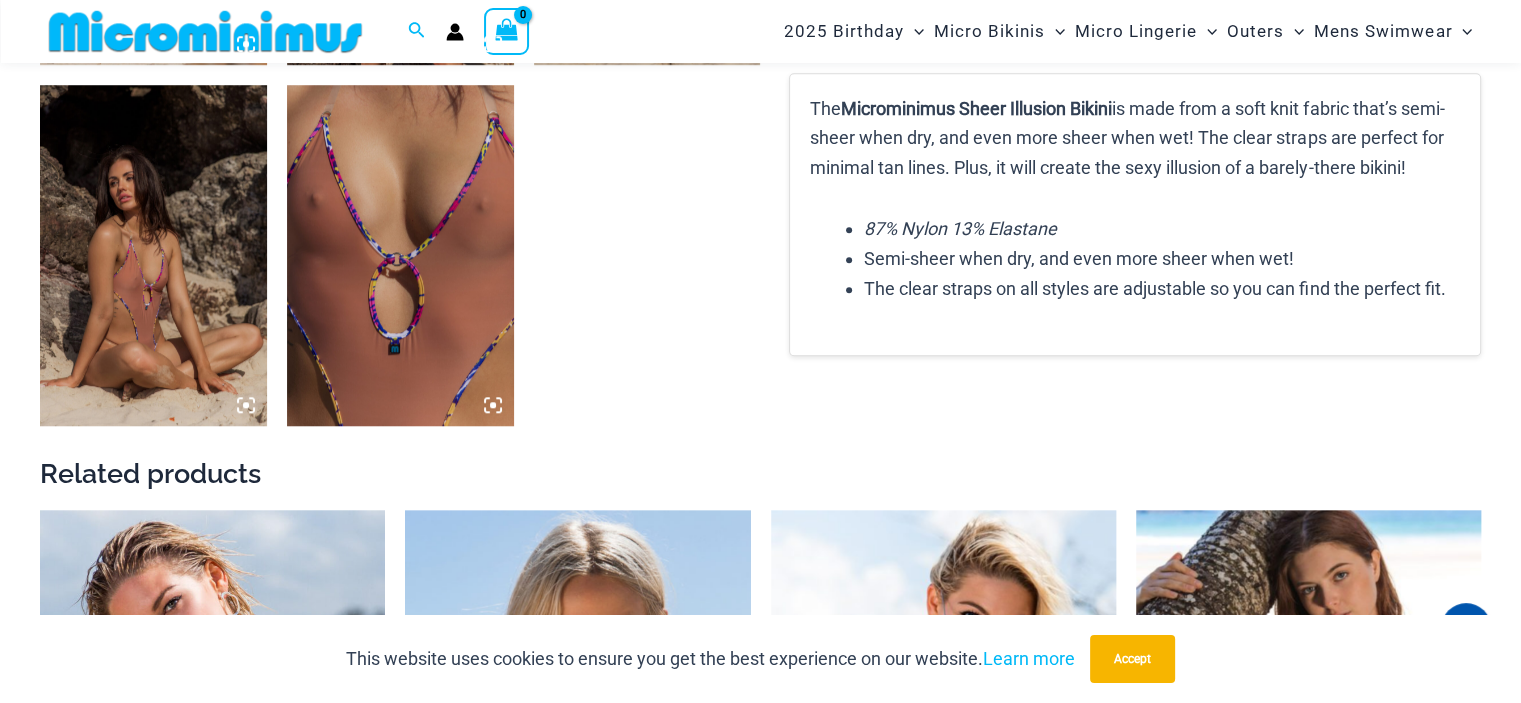 scroll, scrollTop: 1581, scrollLeft: 0, axis: vertical 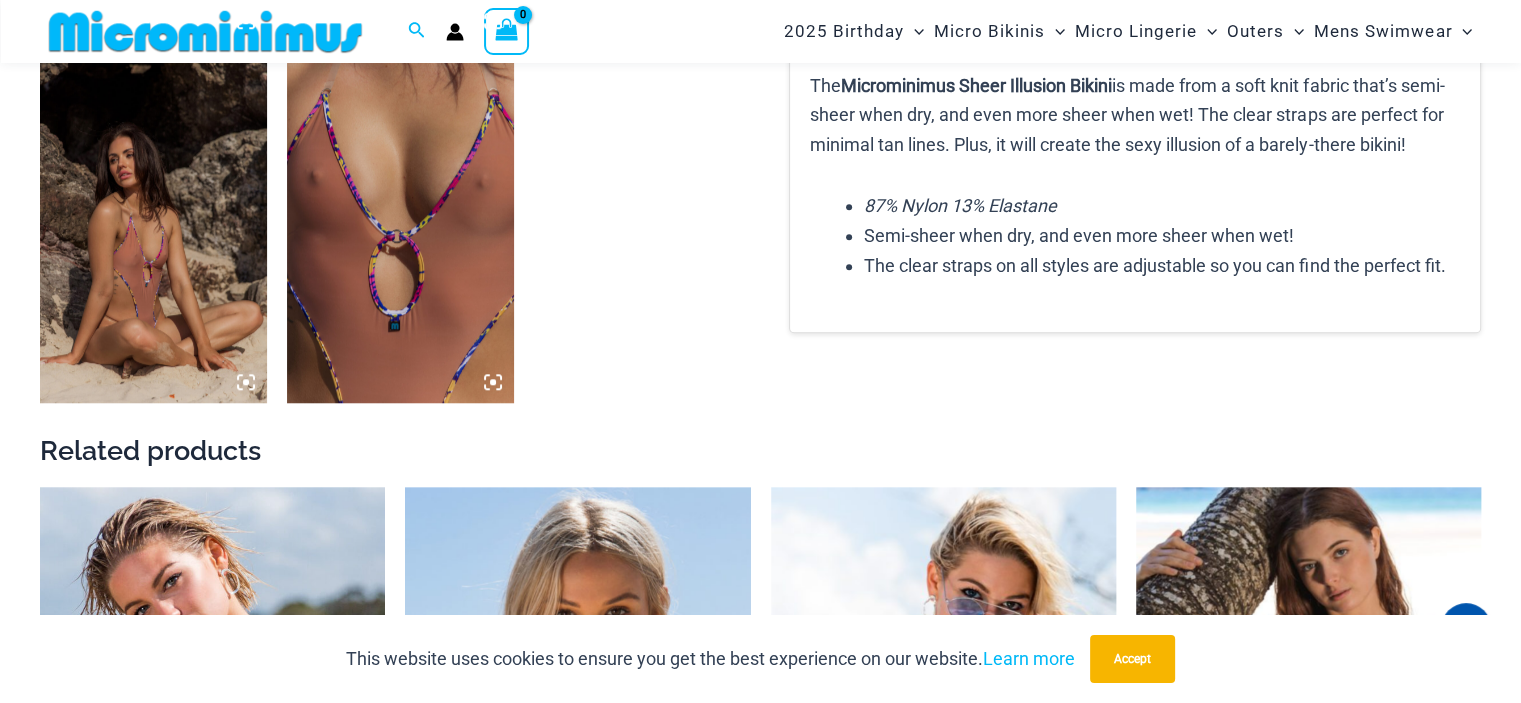 click at bounding box center (400, 232) 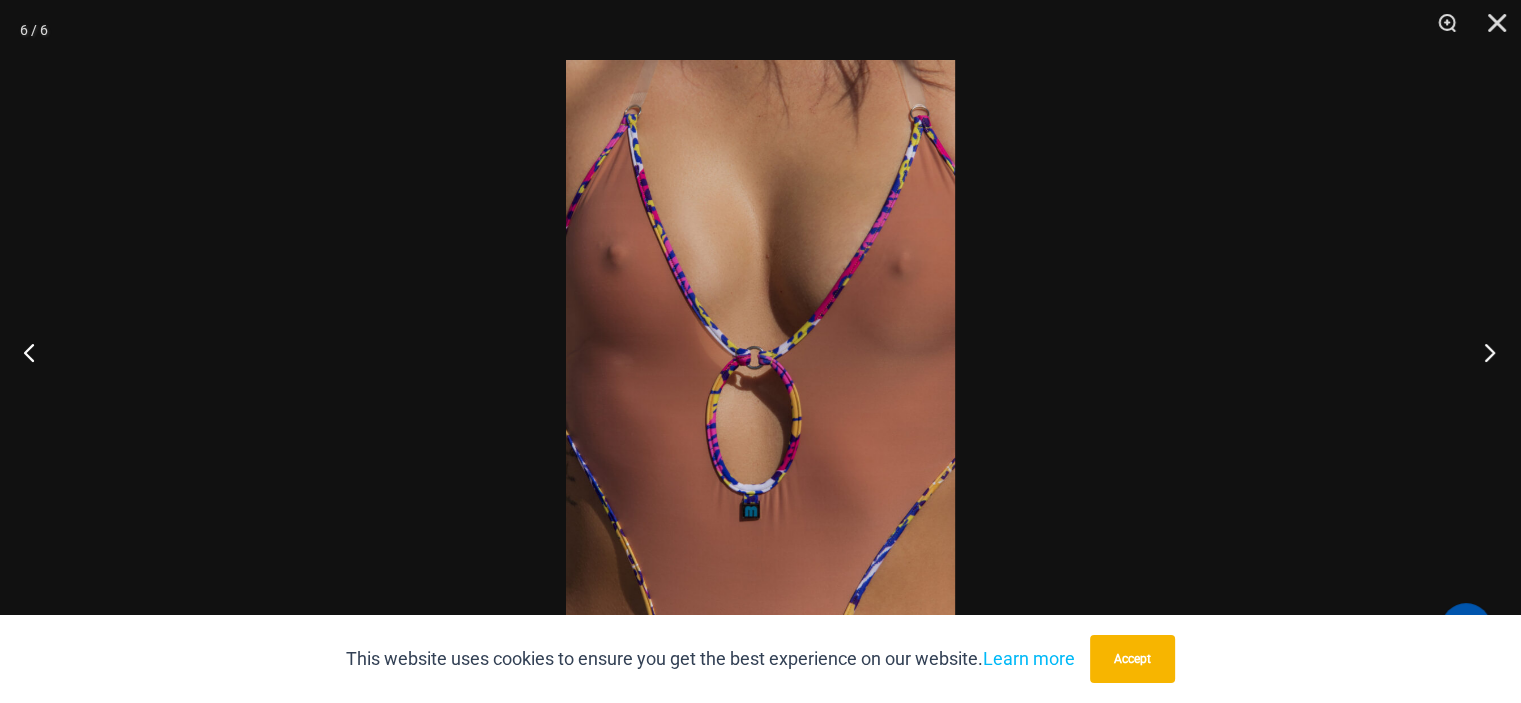 click at bounding box center (1483, 352) 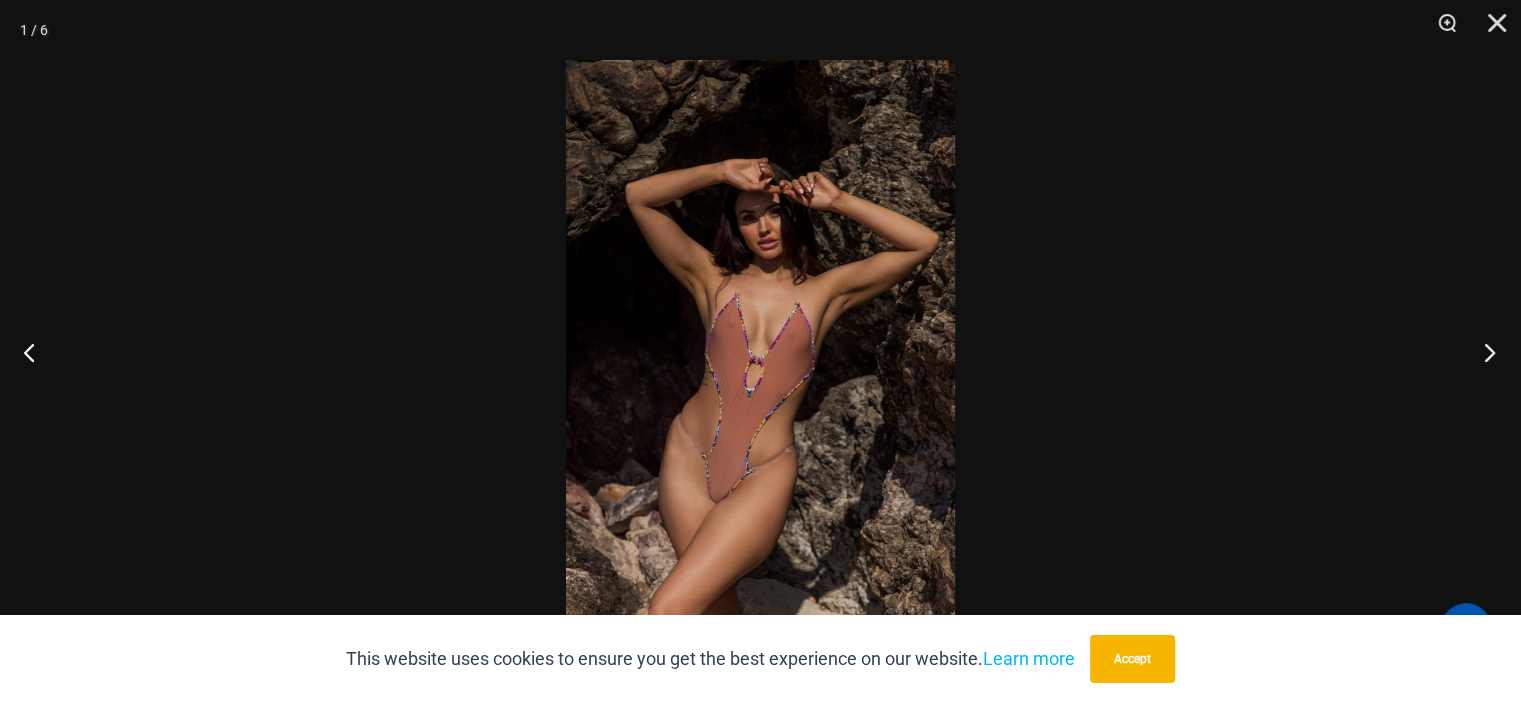 click at bounding box center [1483, 352] 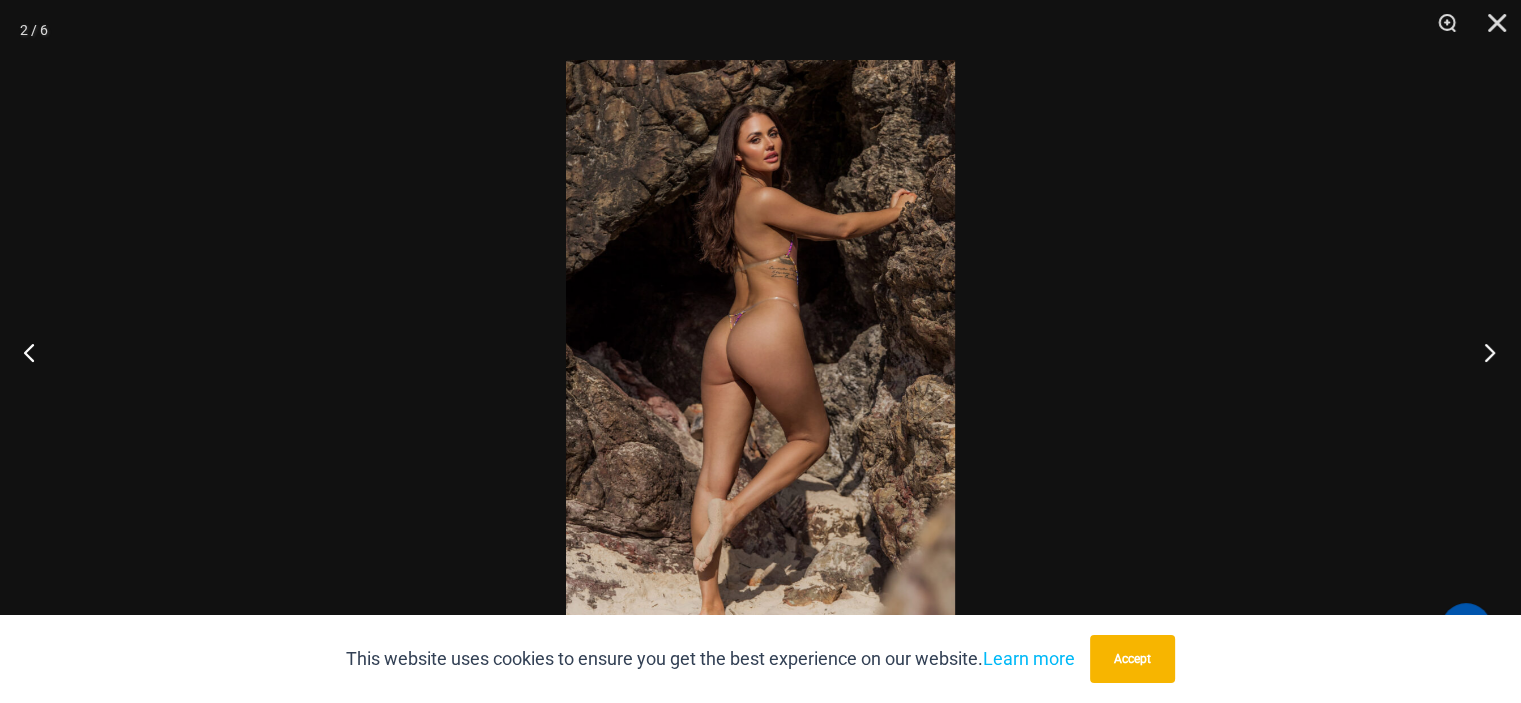 click at bounding box center (1483, 352) 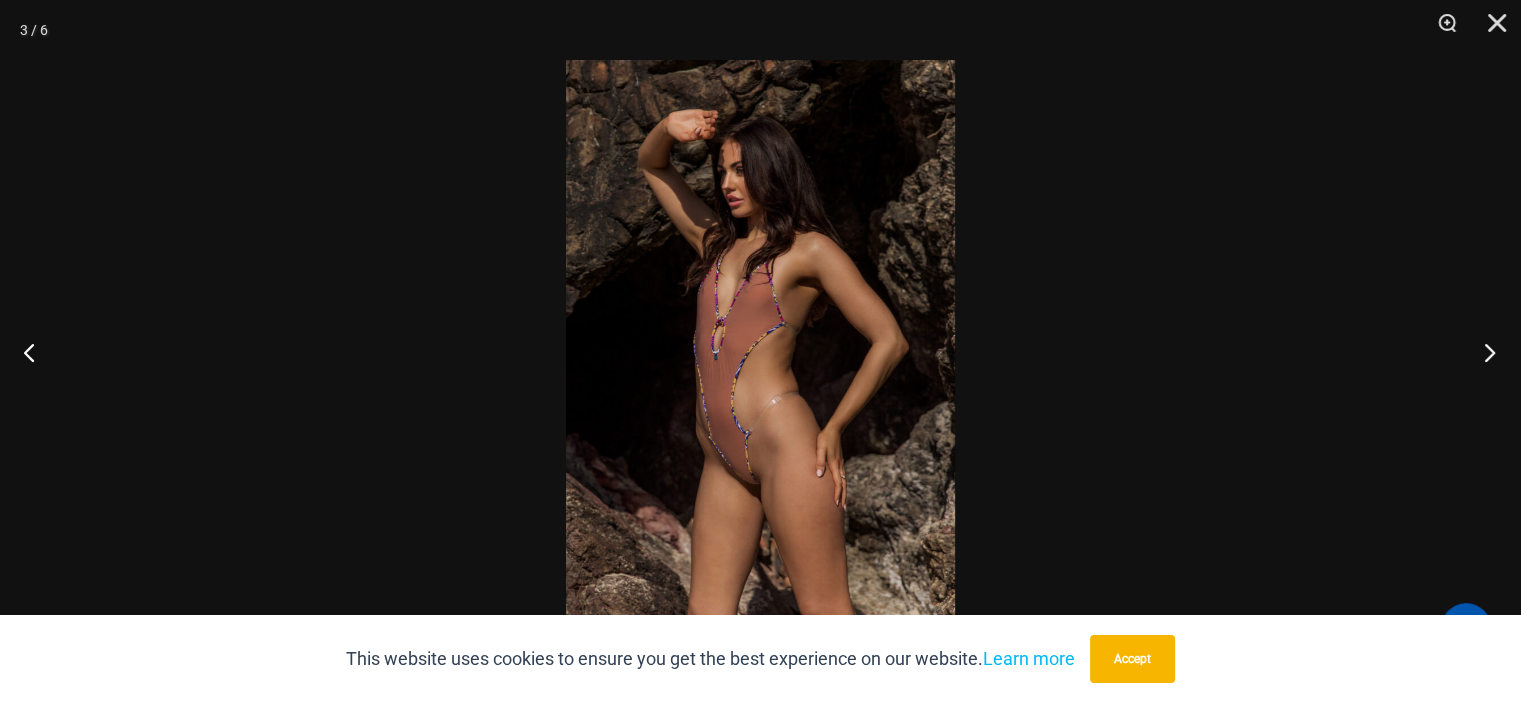 click at bounding box center [1483, 352] 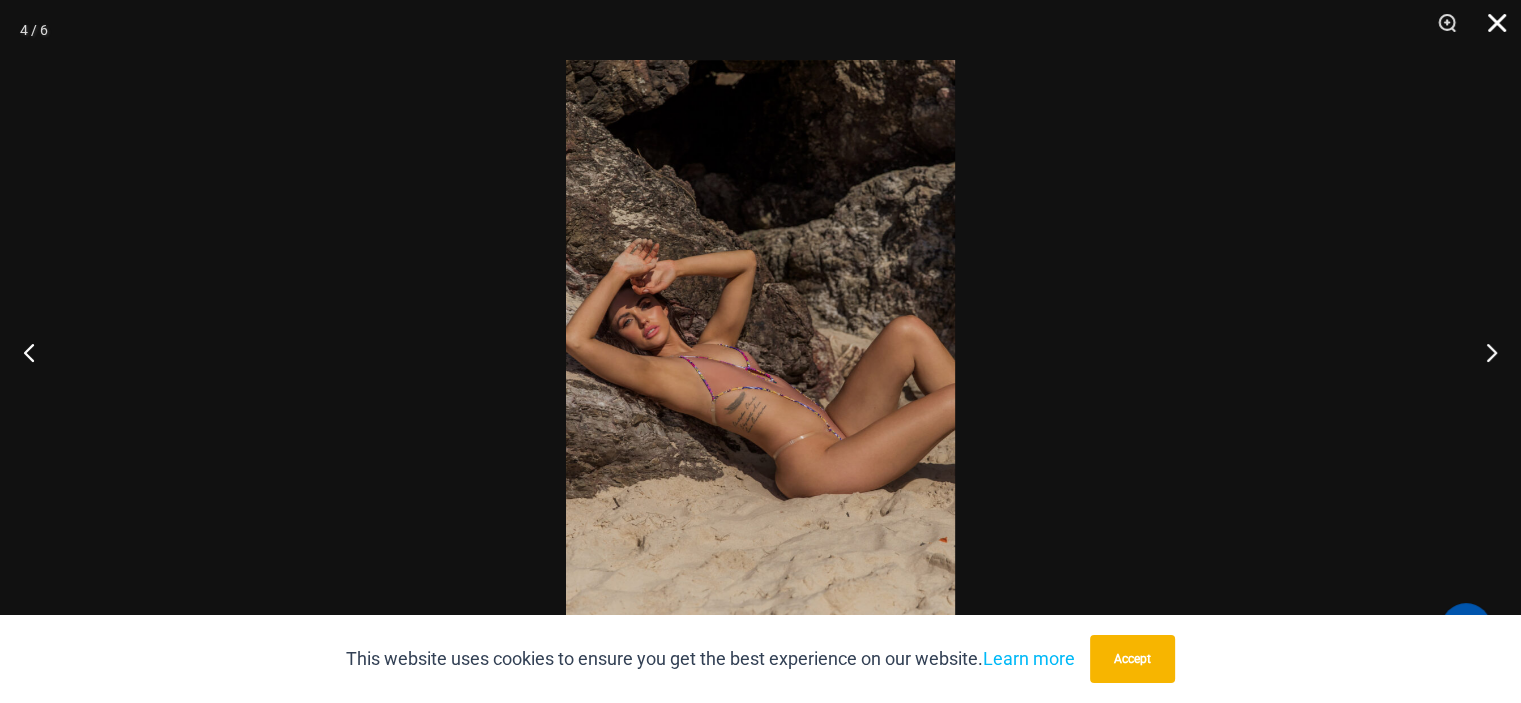 click at bounding box center (1490, 30) 